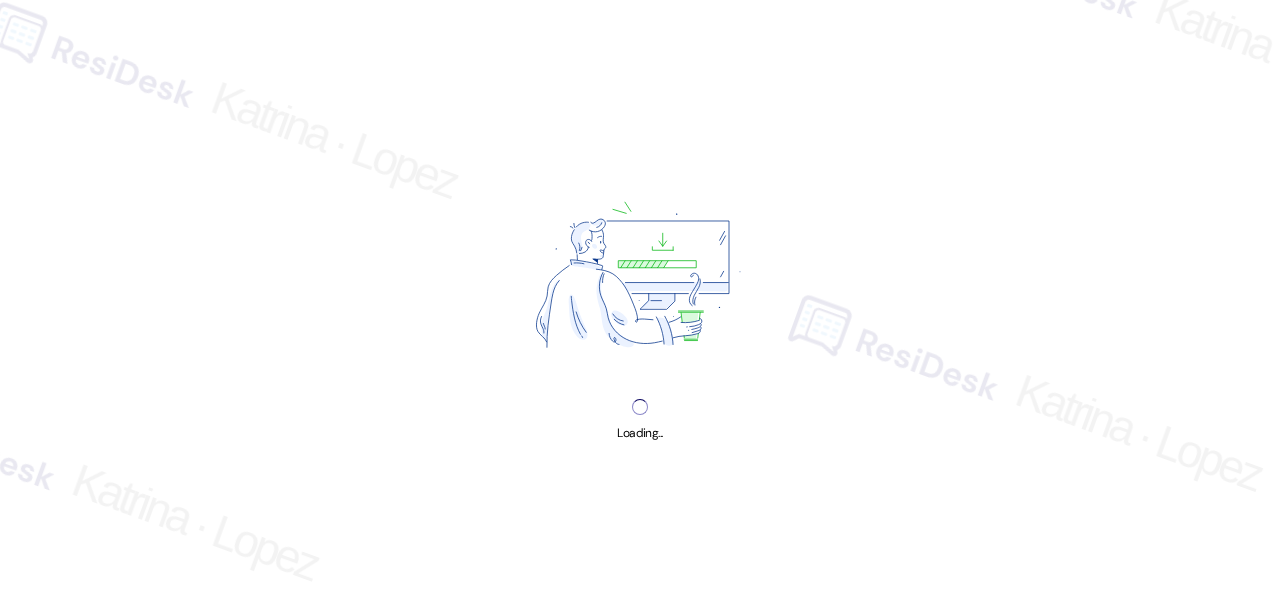 scroll, scrollTop: 0, scrollLeft: 0, axis: both 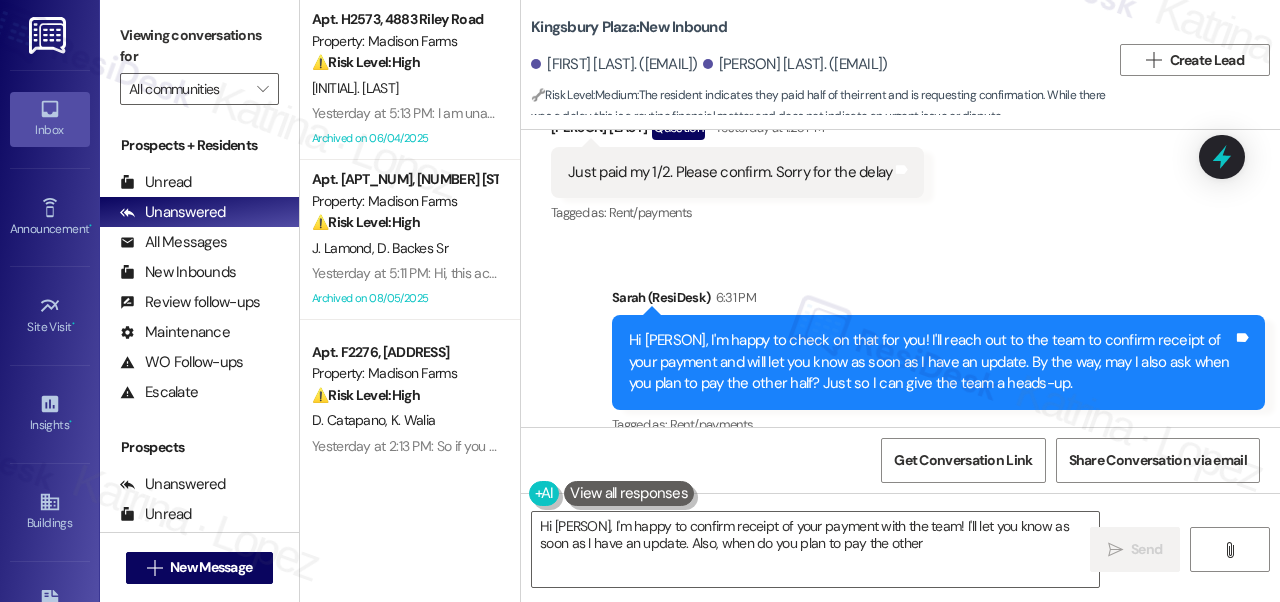 click on "Hi [PERSON], I'm happy to check on that for you! I'll reach out to the team to confirm receipt of your payment and will let you know as soon as I have an update. By the way, may I also ask when you plan to pay the other half? Just so I can give the team a heads-up." at bounding box center [931, 362] 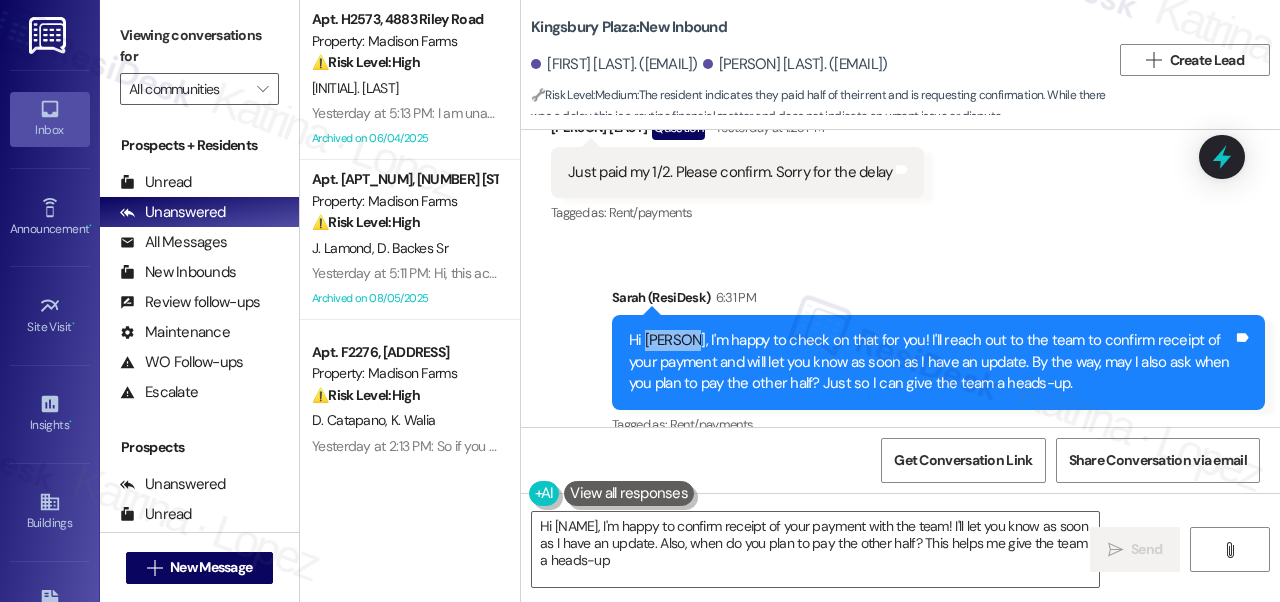 type on "Hi [NAME], I'm happy to confirm receipt of your payment with the team! I'll let you know as soon as I have an update. Also, when do you plan to pay the other half? This helps me give the team a heads-up." 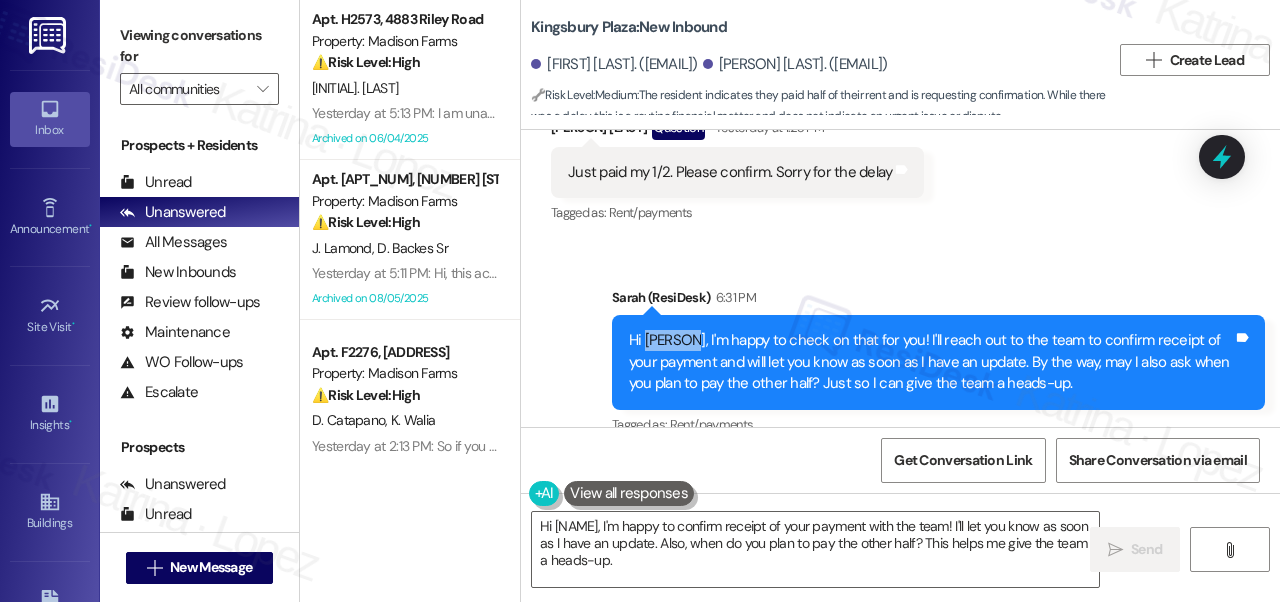 click on "Hi [PERSON], I'm happy to check on that for you! I'll reach out to the team to confirm receipt of your payment and will let you know as soon as I have an update. By the way, may I also ask when you plan to pay the other half? Just so I can give the team a heads-up." at bounding box center (931, 362) 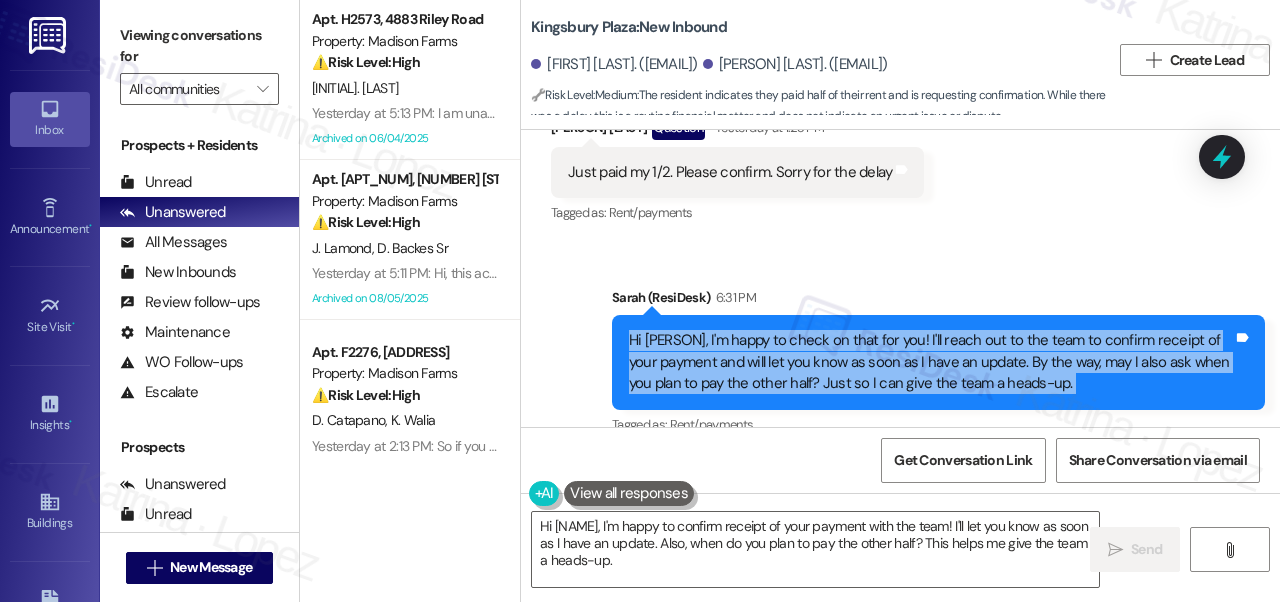click on "Hi [PERSON], I'm happy to check on that for you! I'll reach out to the team to confirm receipt of your payment and will let you know as soon as I have an update. By the way, may I also ask when you plan to pay the other half? Just so I can give the team a heads-up." at bounding box center (931, 362) 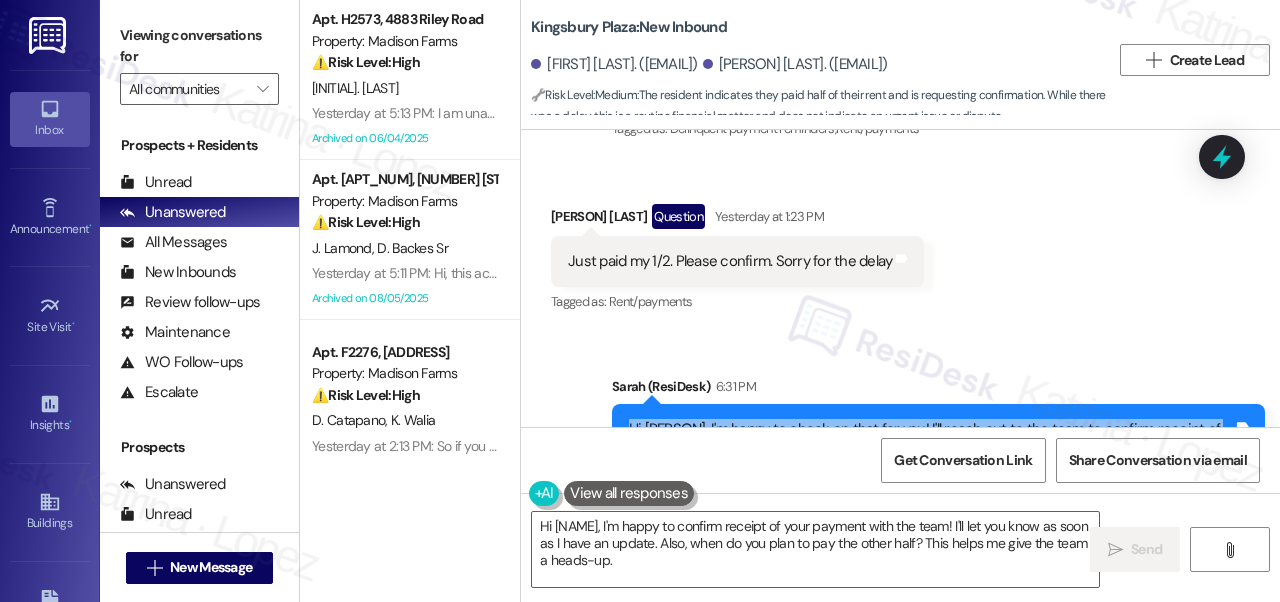 scroll, scrollTop: 17139, scrollLeft: 0, axis: vertical 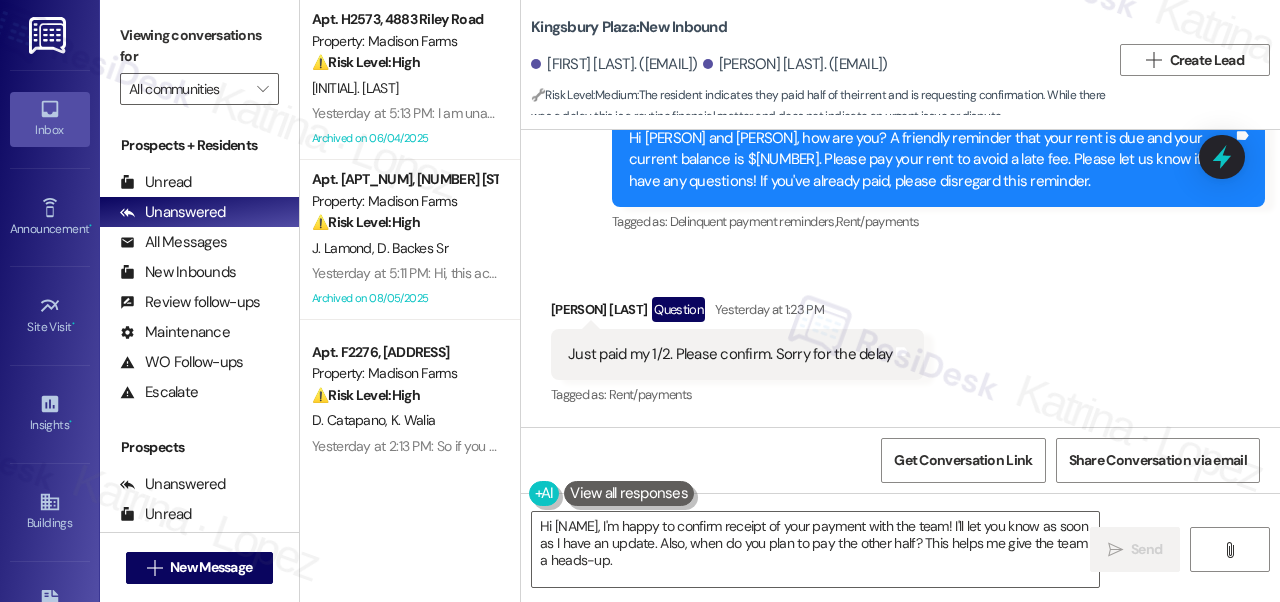 click on "Received via SMS [PERSON] [LAST] [TIME]: Just paid my 1/2. Please confirm. Sorry for the delay Tags and notes Tagged as:   Rent/payments Click to highlight conversations about Rent/payments" at bounding box center [900, 338] 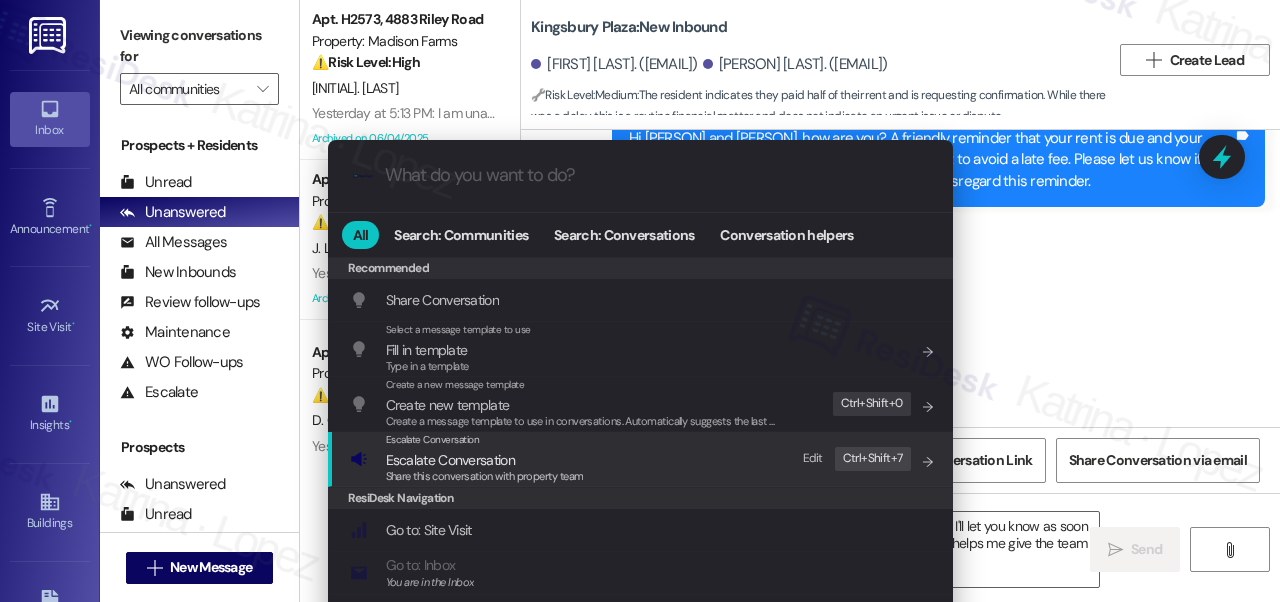 click on "Escalate Conversation" at bounding box center [485, 460] 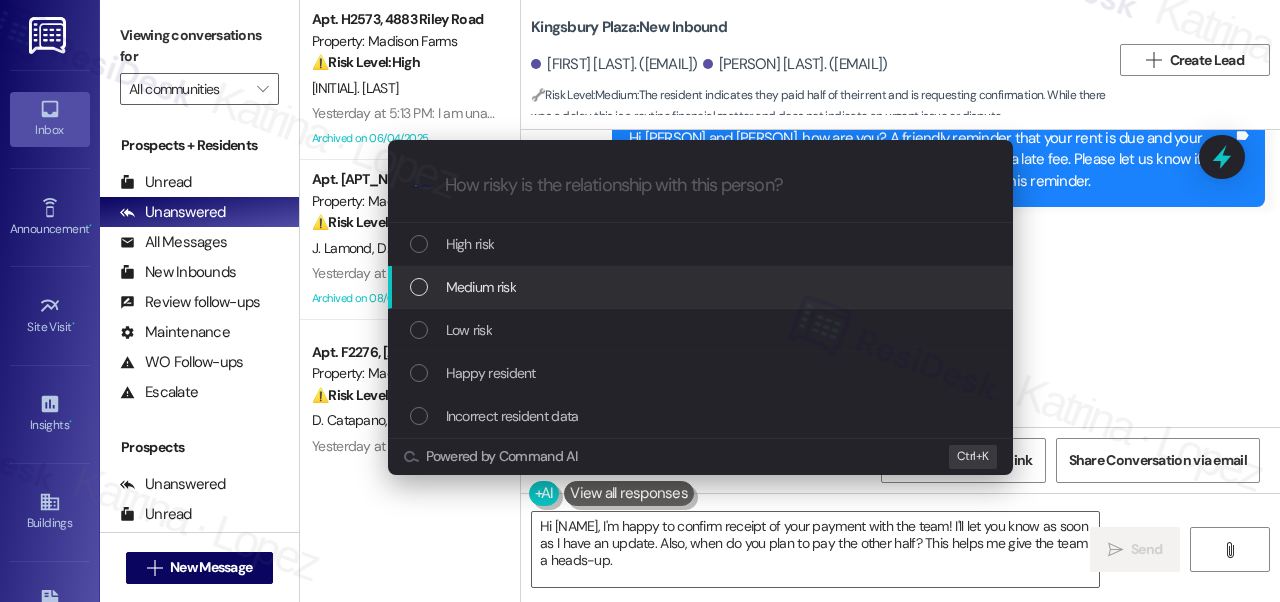 click on "Medium risk" at bounding box center [481, 287] 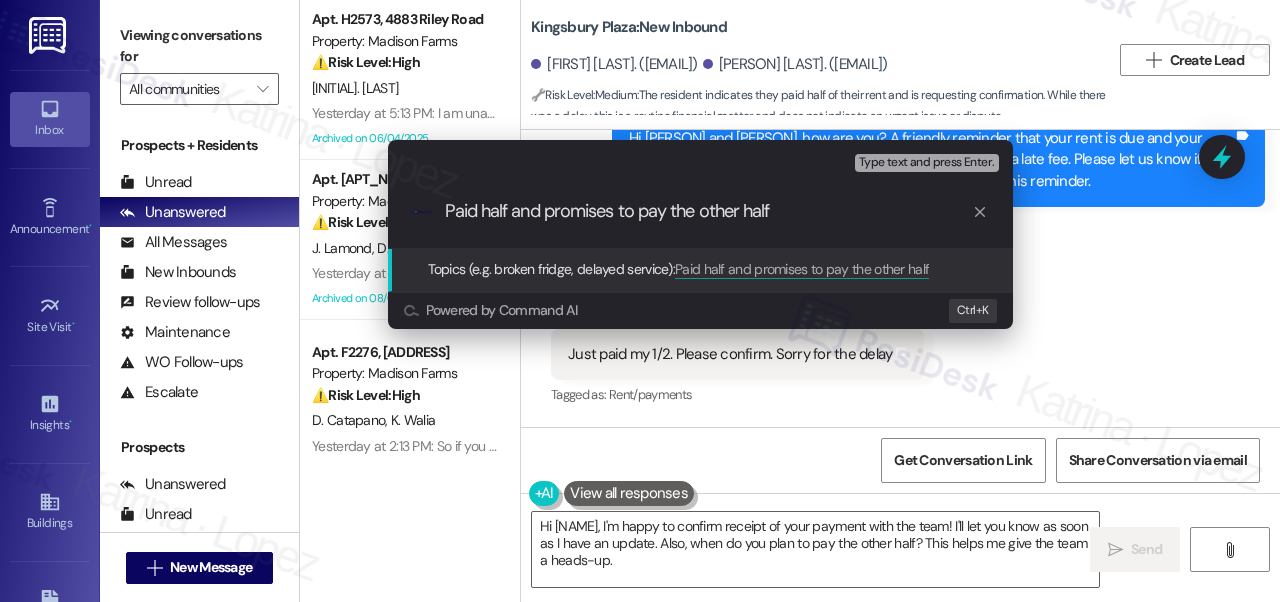 type on "Paid half and promises to pay the other half" 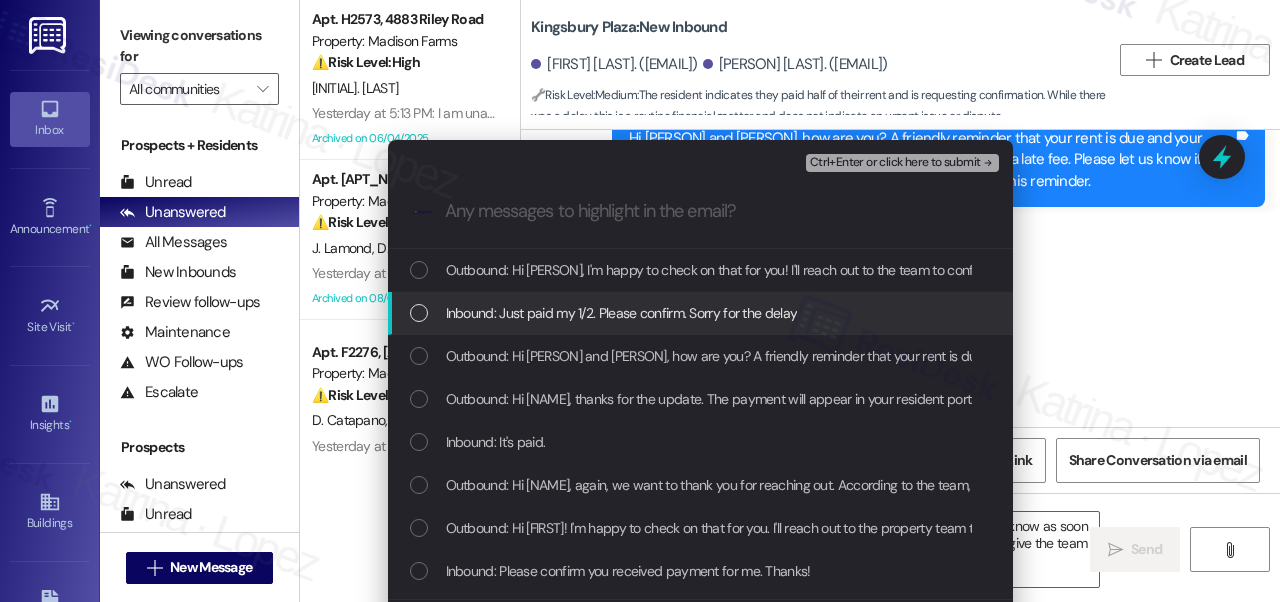 click on "Inbound: Just paid my 1/2. Please confirm. Sorry for the delay" at bounding box center (622, 313) 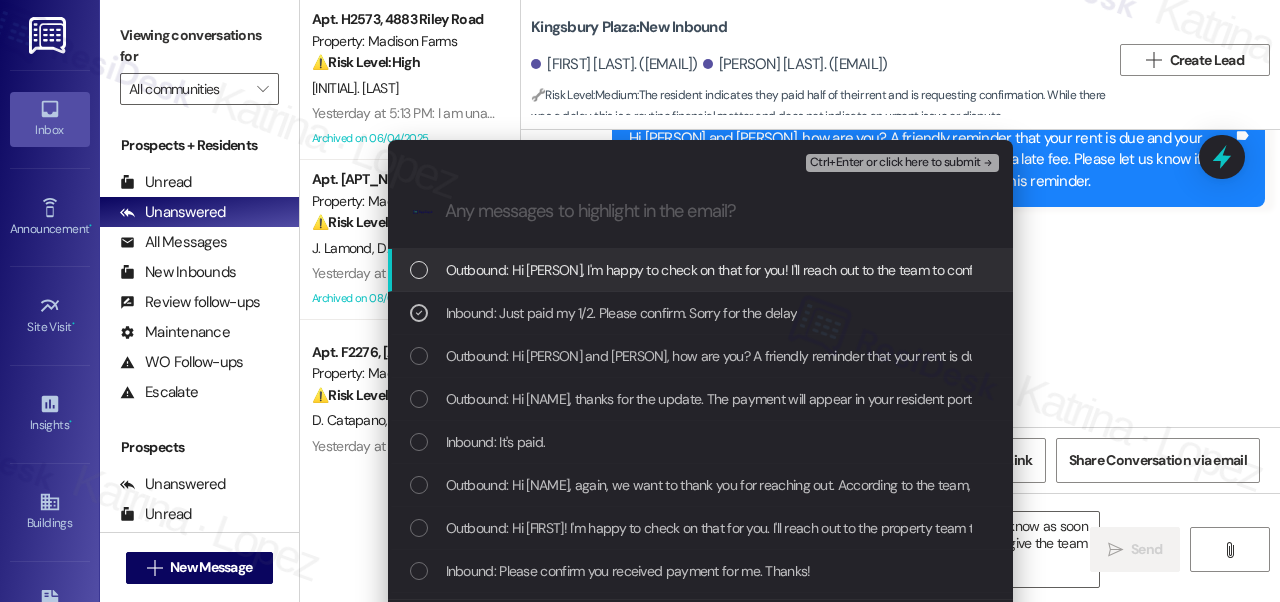 click on "Ctrl+Enter or click here to submit" at bounding box center [895, 163] 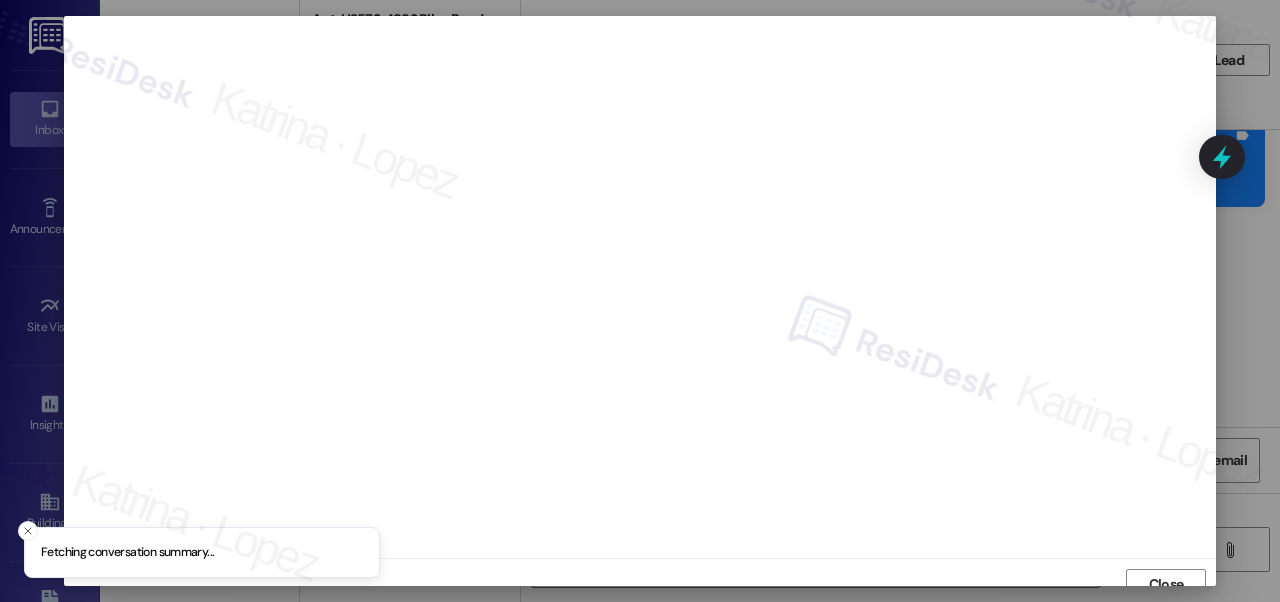 scroll, scrollTop: 14, scrollLeft: 0, axis: vertical 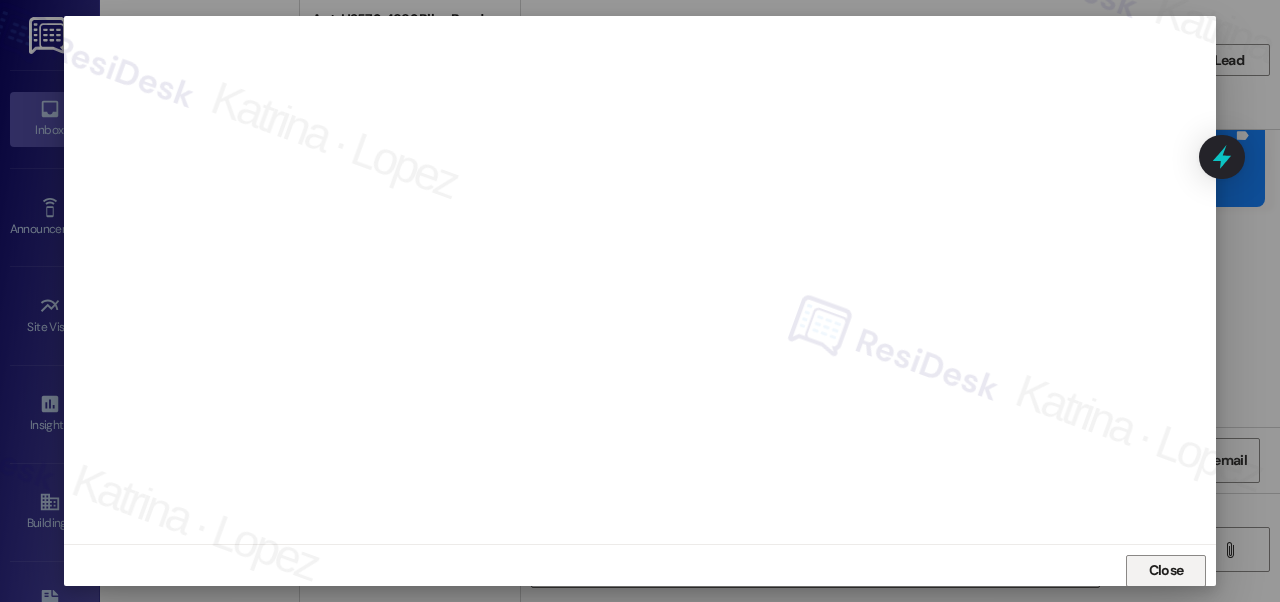 click on "Close" at bounding box center (1166, 570) 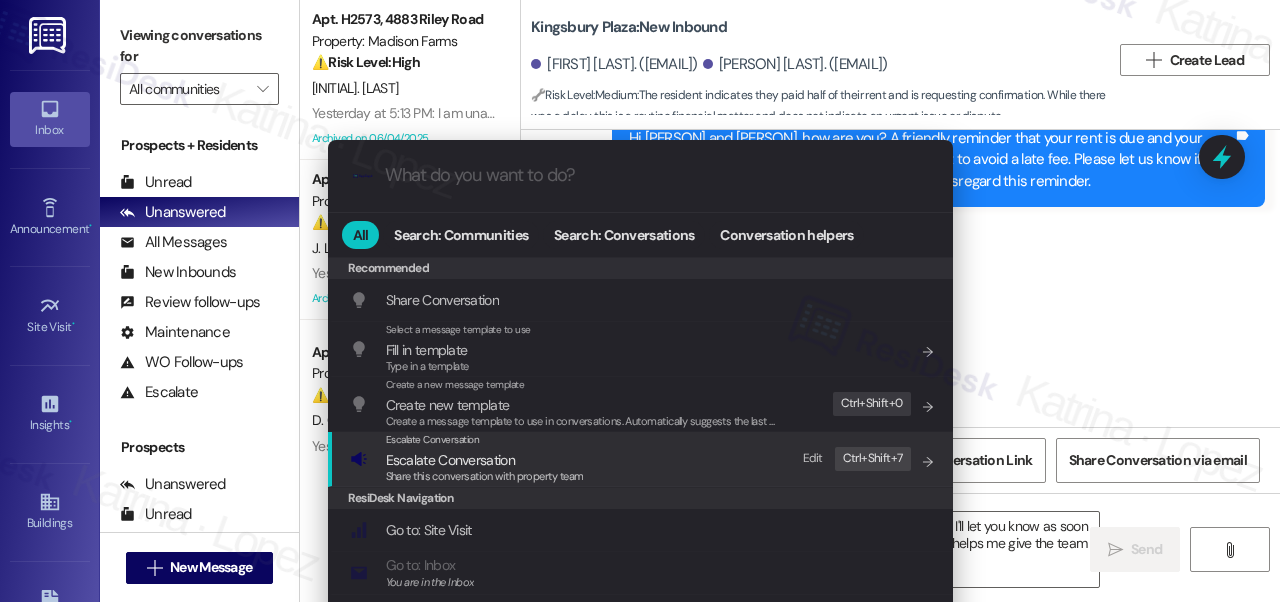 click on "Share this conversation with property team" at bounding box center (485, 476) 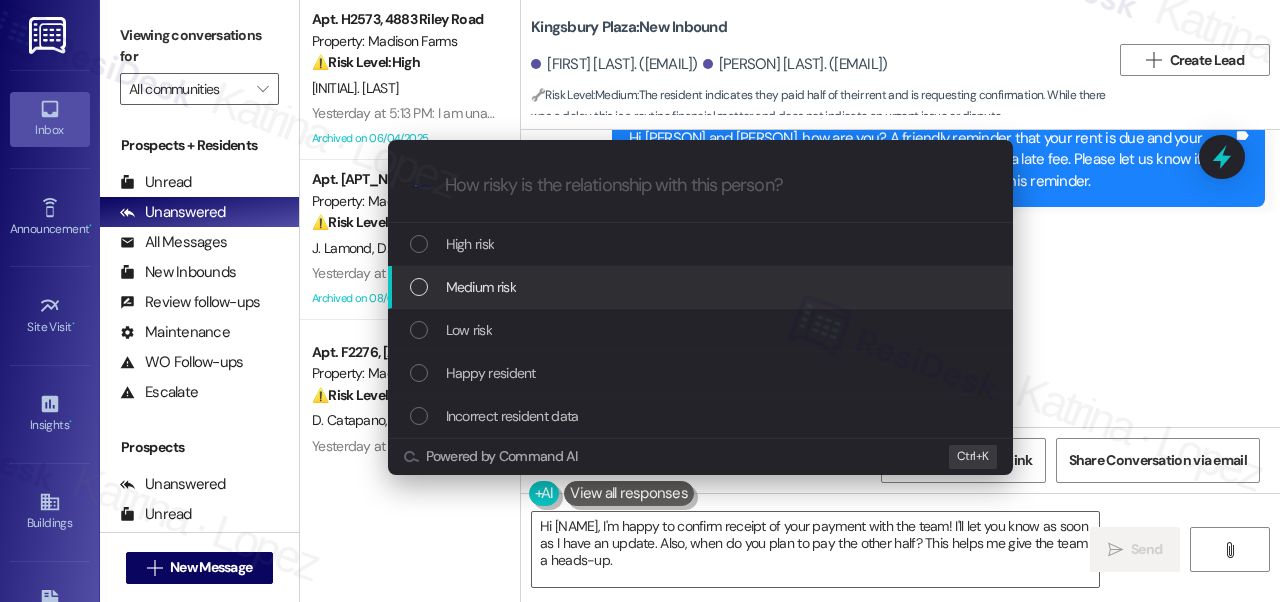 click on "Medium risk" at bounding box center (481, 287) 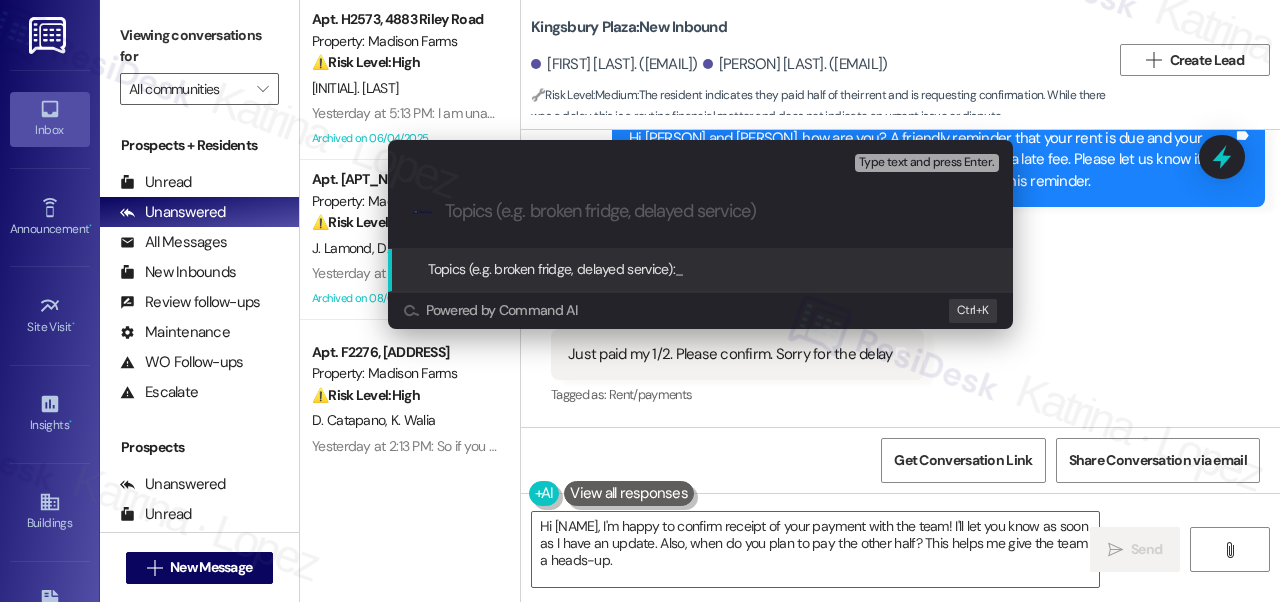 paste on "Paid half and promises to pay the other half" 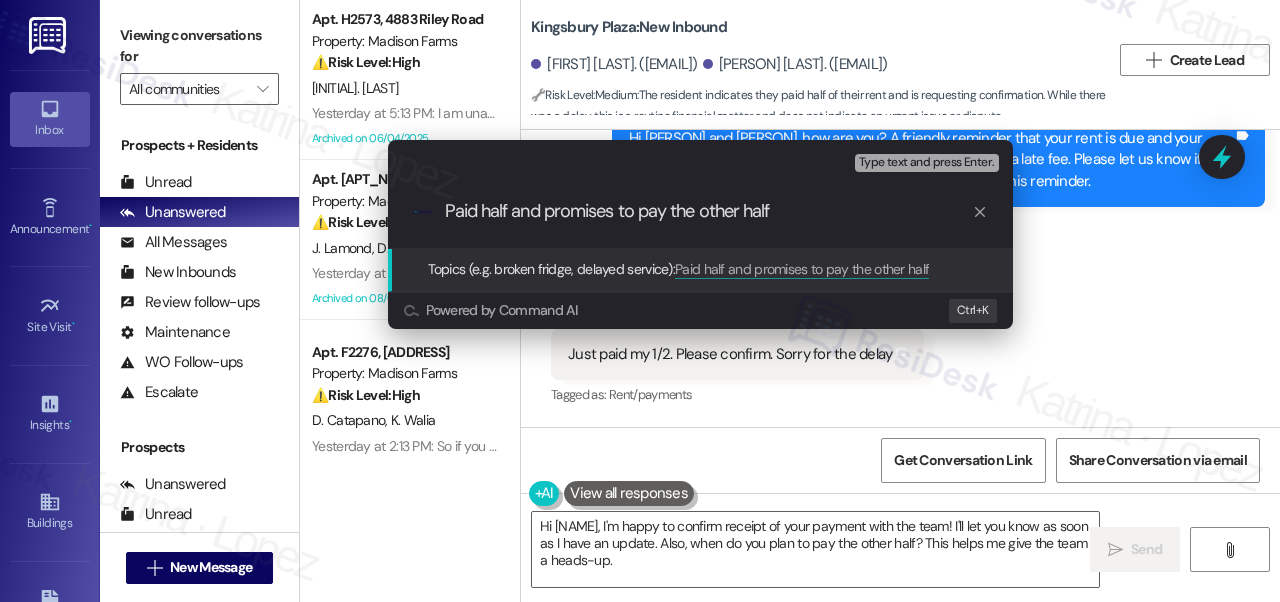 click on "Paid half and promises to pay the other half" at bounding box center (708, 211) 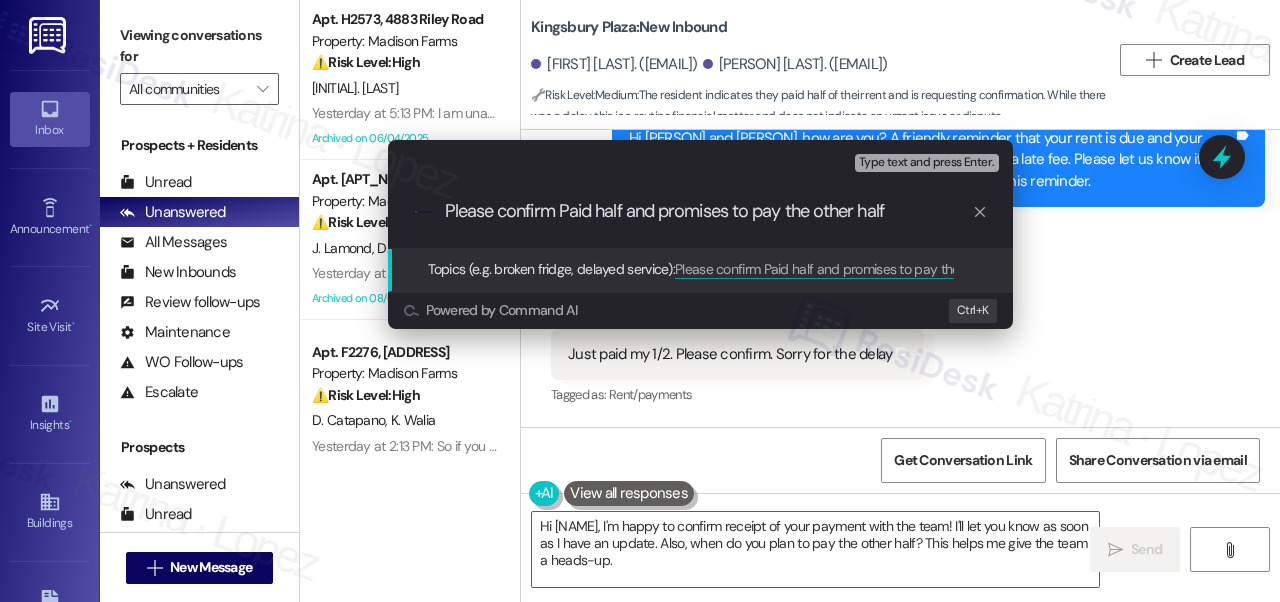 click on ".cls-1{fill:#0a055f;}.cls-2{fill:#0cc4c4;} resideskLogoBlueOrange Please confirm Paid half and promises to pay the other half" at bounding box center [700, 211] 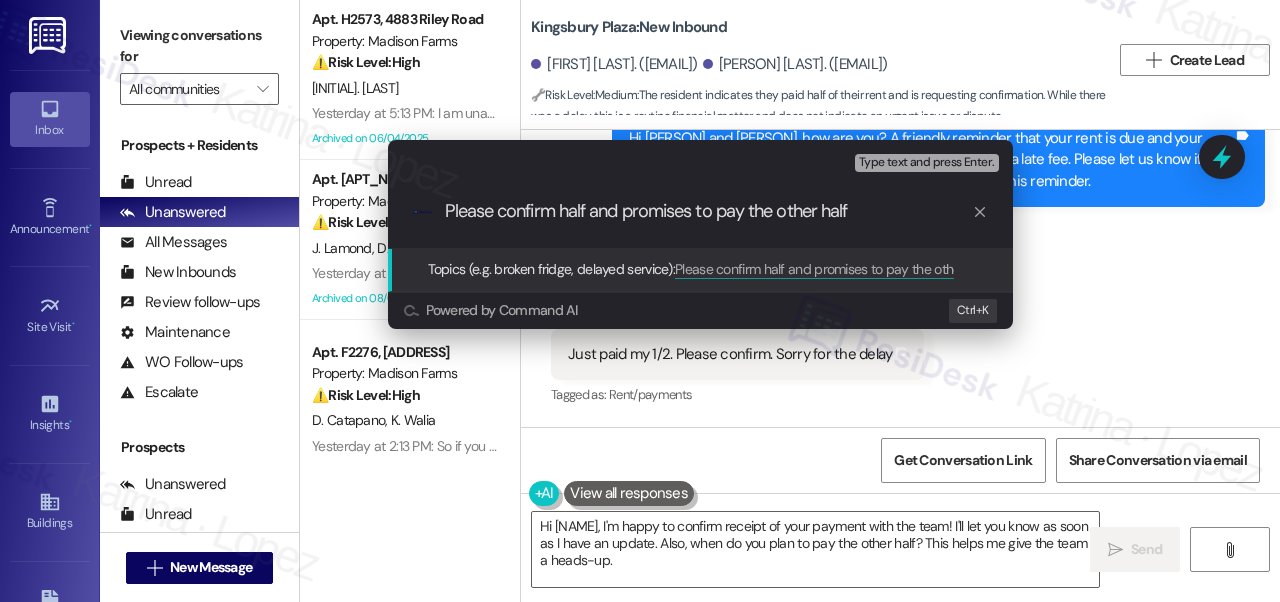 click on "Please confirm half and promises to pay the other half" at bounding box center (708, 211) 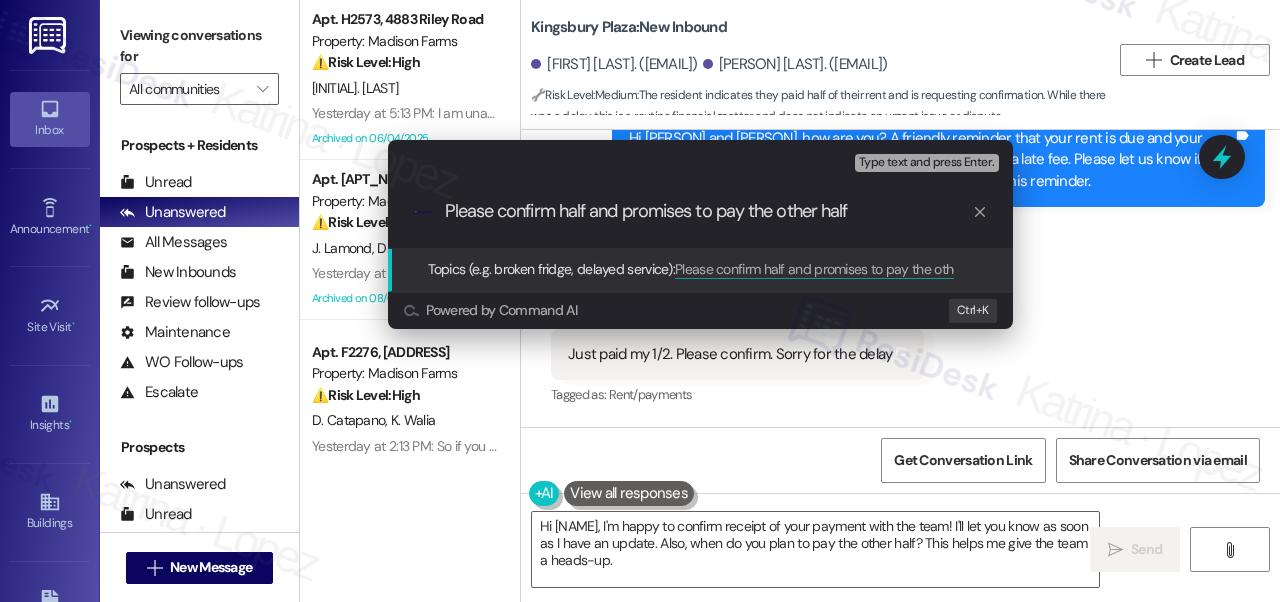 click on "Please confirm half and promises to pay the other half" at bounding box center [708, 211] 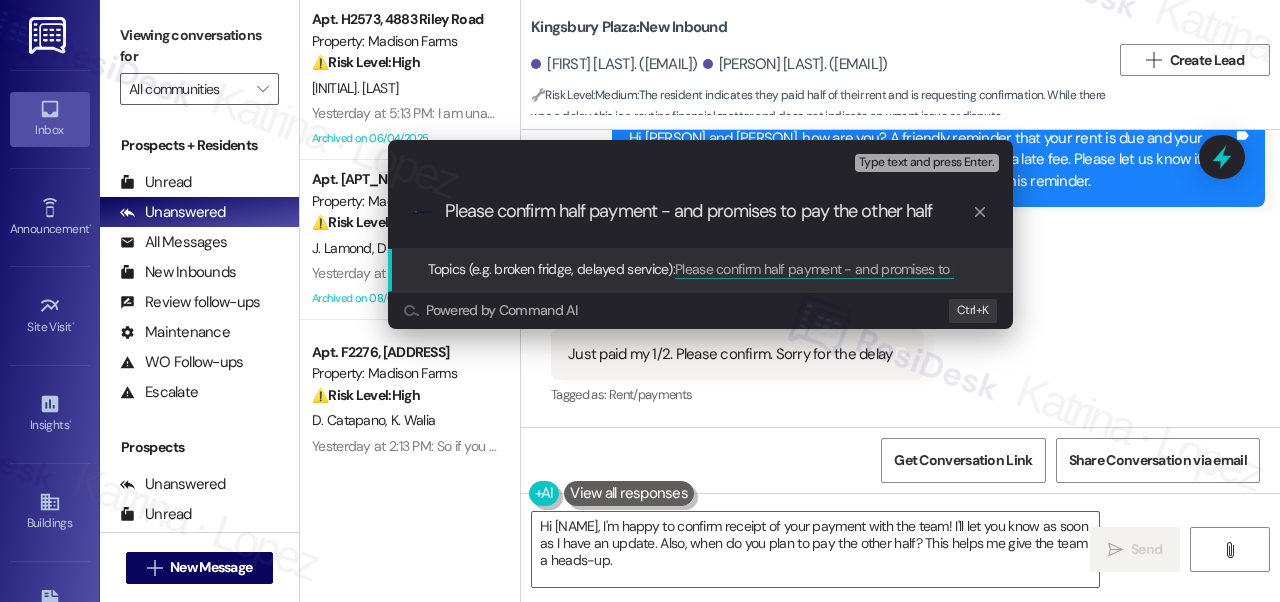 click on "Please confirm half payment - and promises to pay the other half" at bounding box center (708, 211) 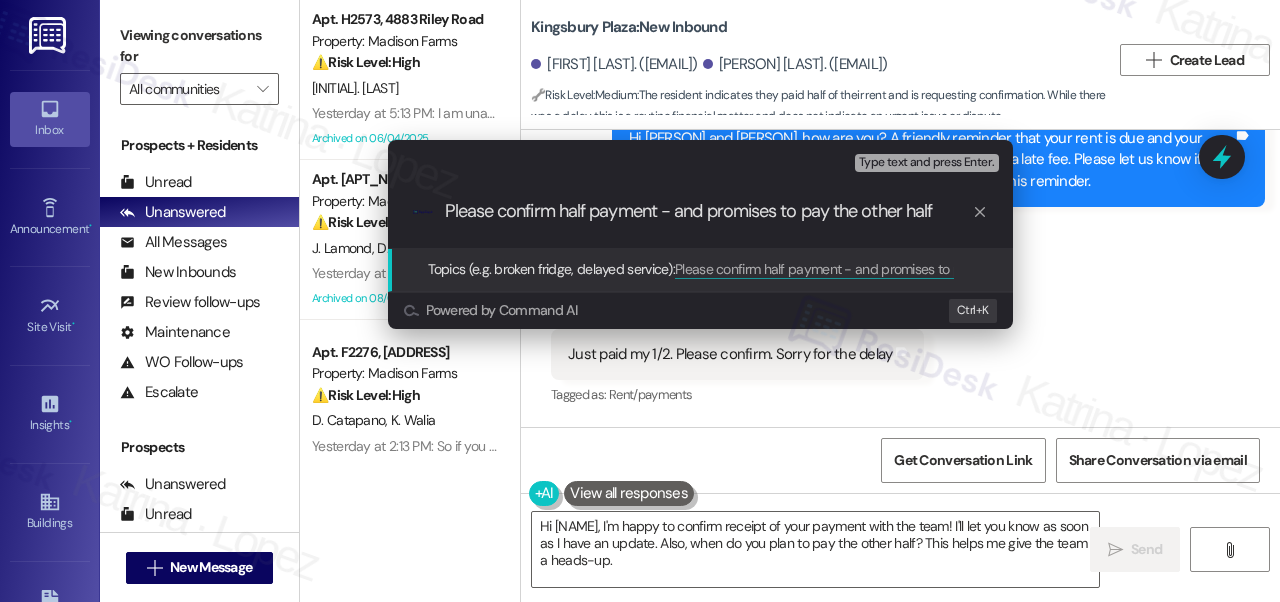 click on "Please confirm half payment - and promises to pay the other half" at bounding box center [708, 211] 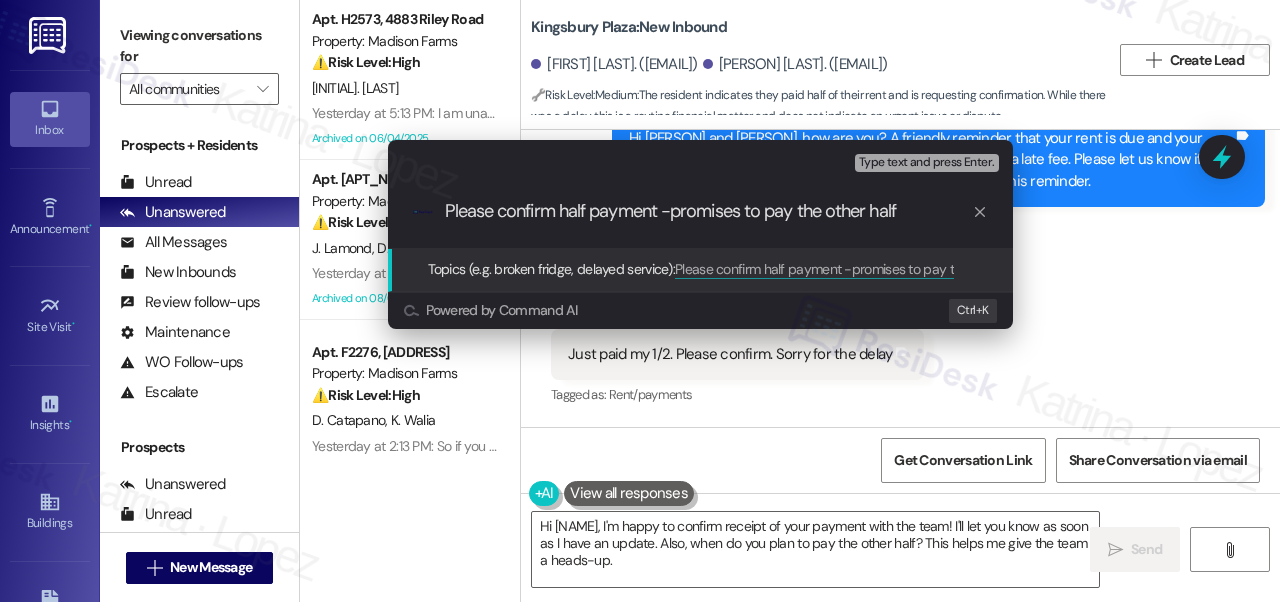 click on "Please confirm half payment -promises to pay the other half" at bounding box center [708, 211] 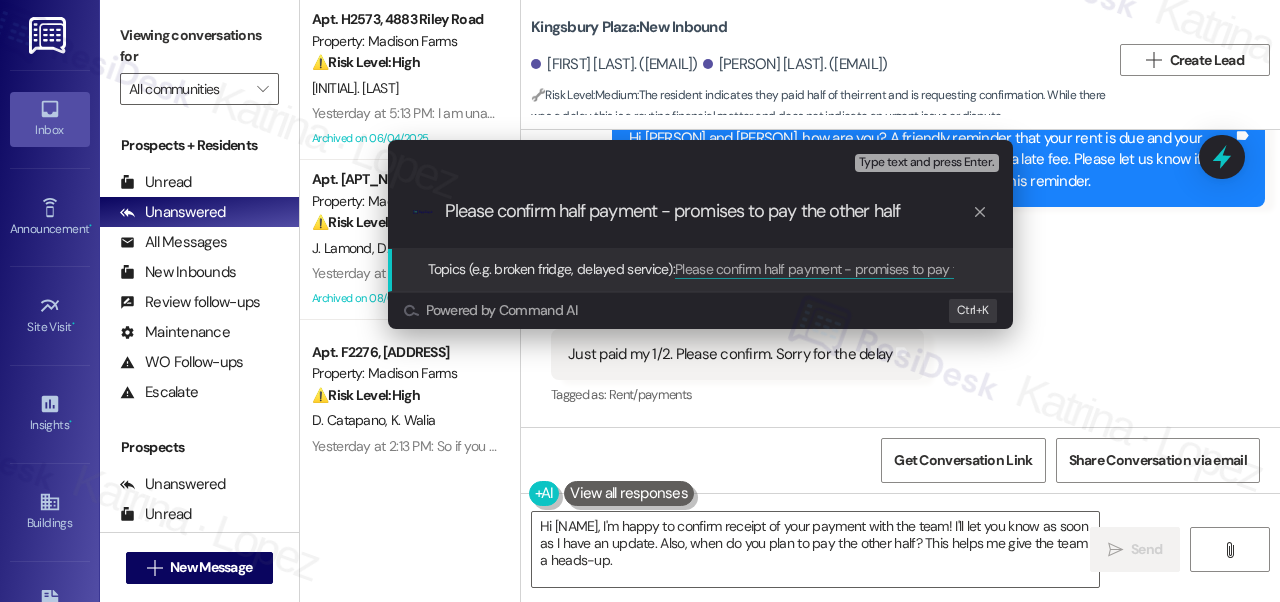 click on "Please confirm half payment - promises to pay the other half" at bounding box center [708, 211] 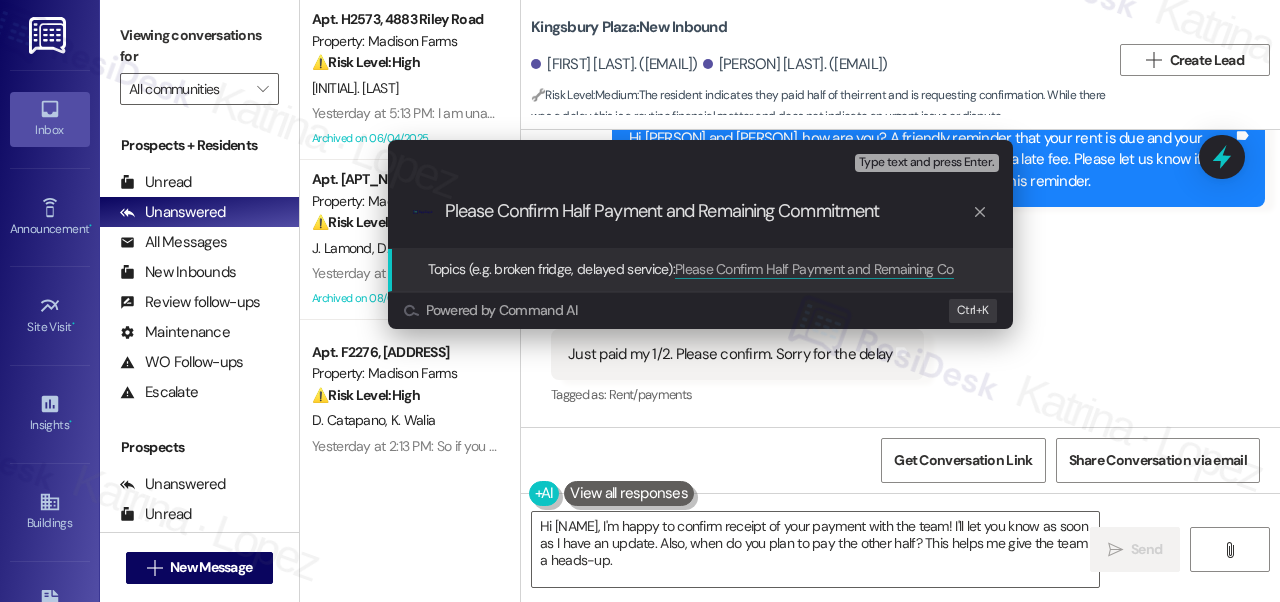 drag, startPoint x: 669, startPoint y: 210, endPoint x: 935, endPoint y: 210, distance: 266 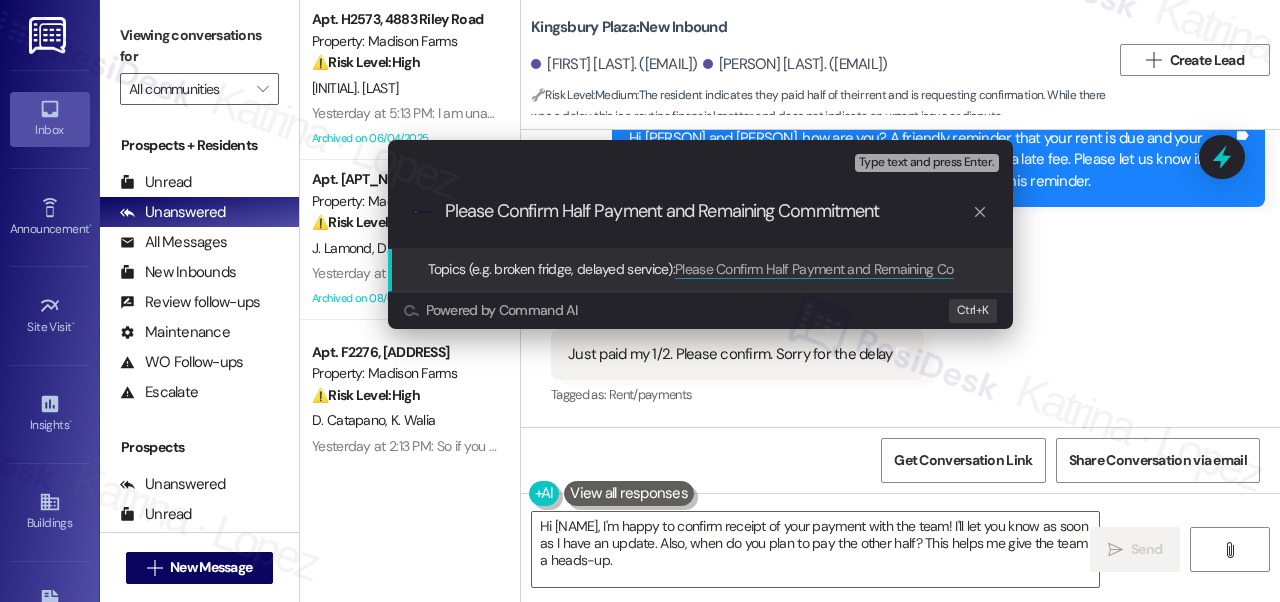 click on "Please Confirm Half Payment and Remaining Commitment" at bounding box center (708, 211) 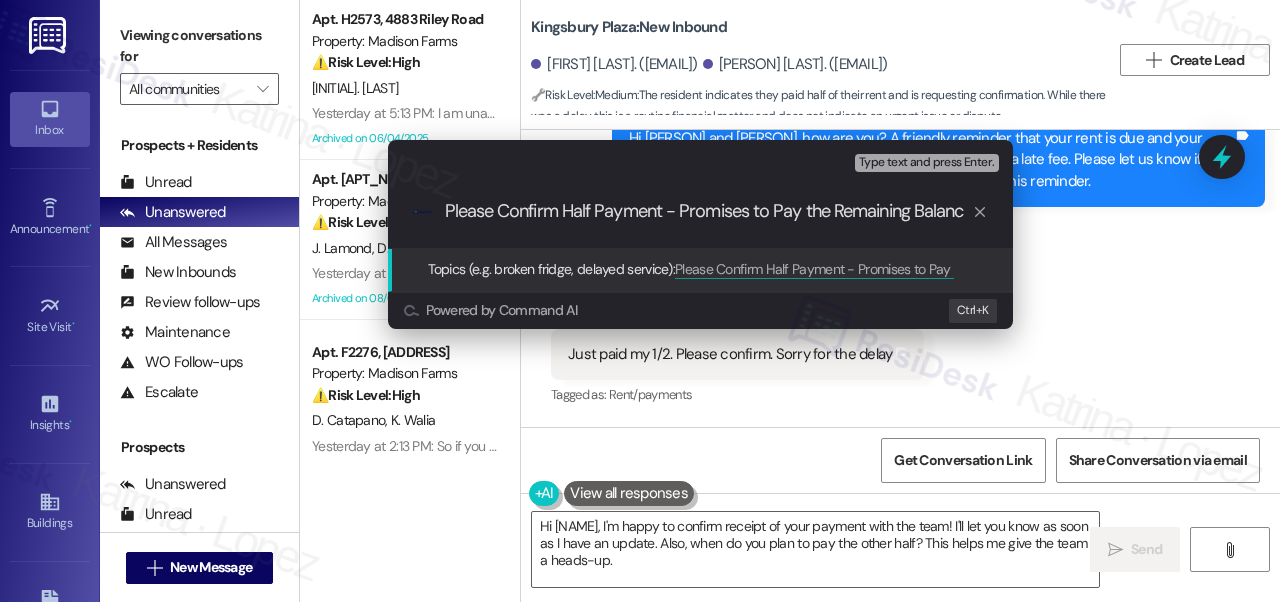 type on "Please Confirm Half Payment - Promises to Pay the Remaining Balance" 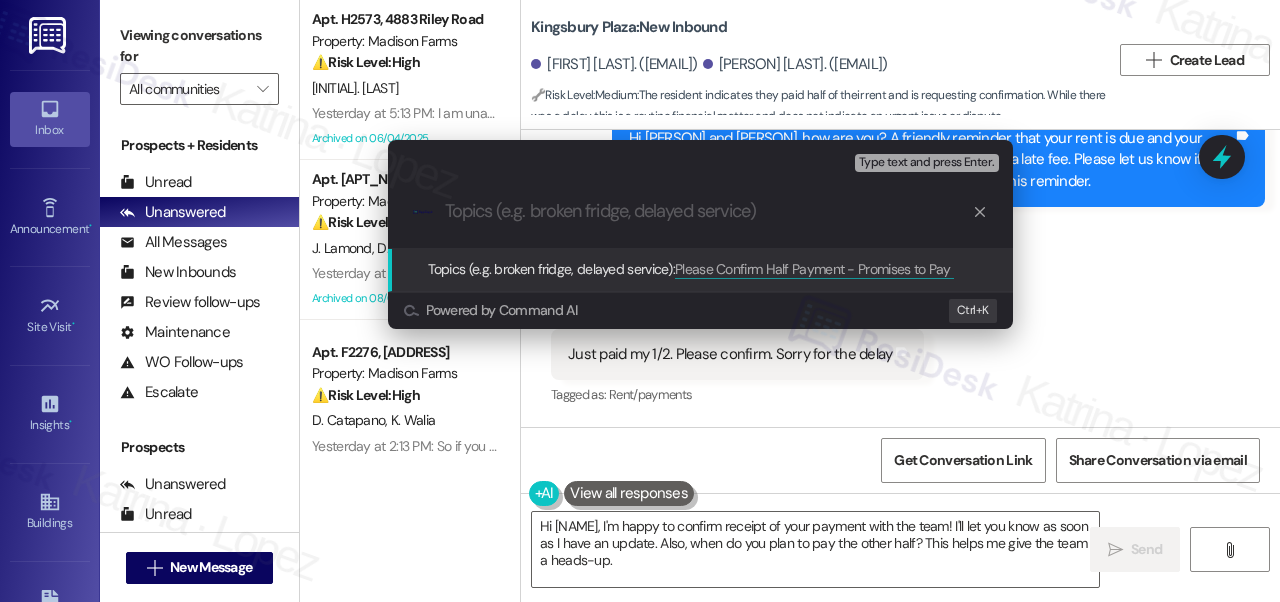 scroll, scrollTop: 0, scrollLeft: 0, axis: both 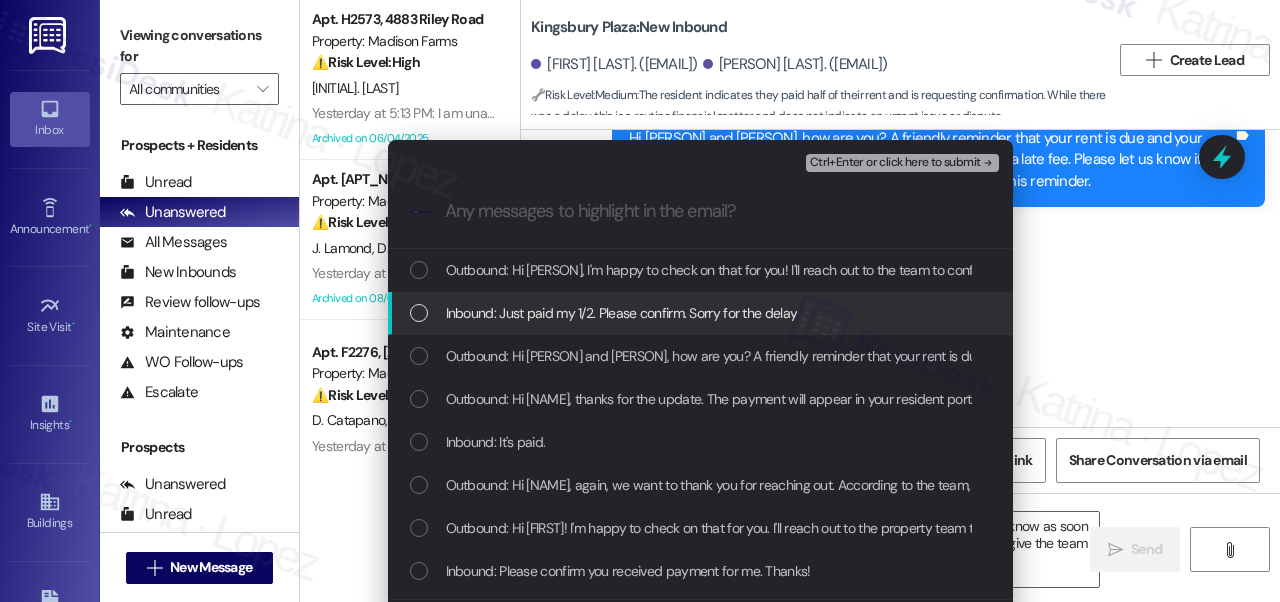 type 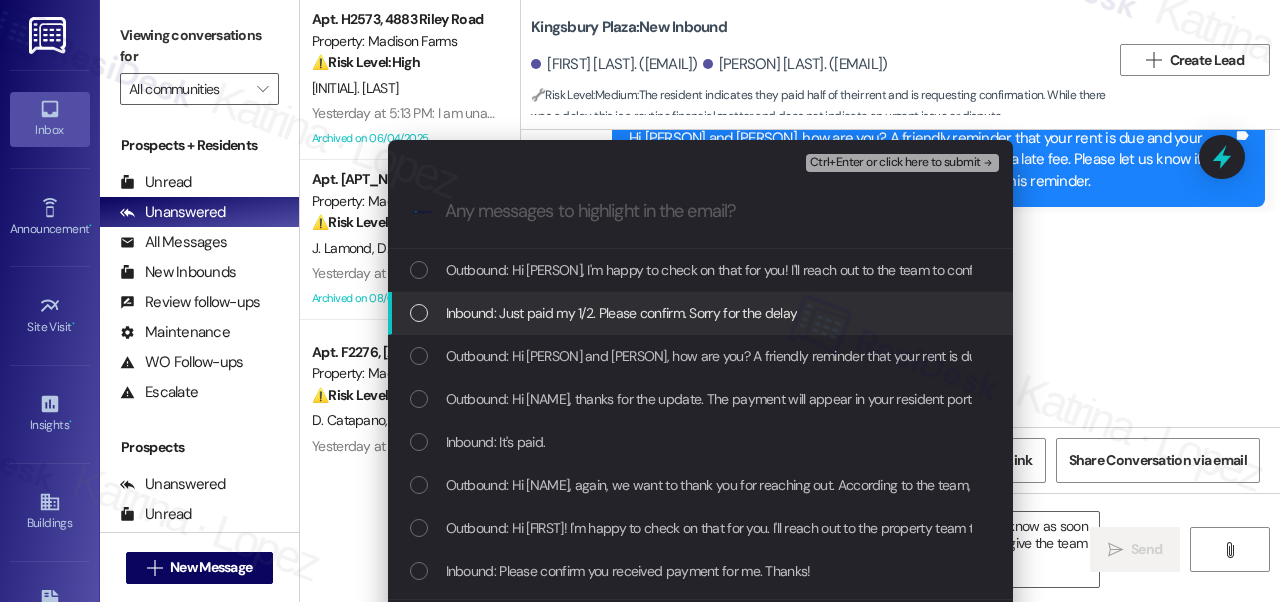 click on "Inbound: Just paid my 1/2. Please confirm. Sorry for the delay" at bounding box center (622, 313) 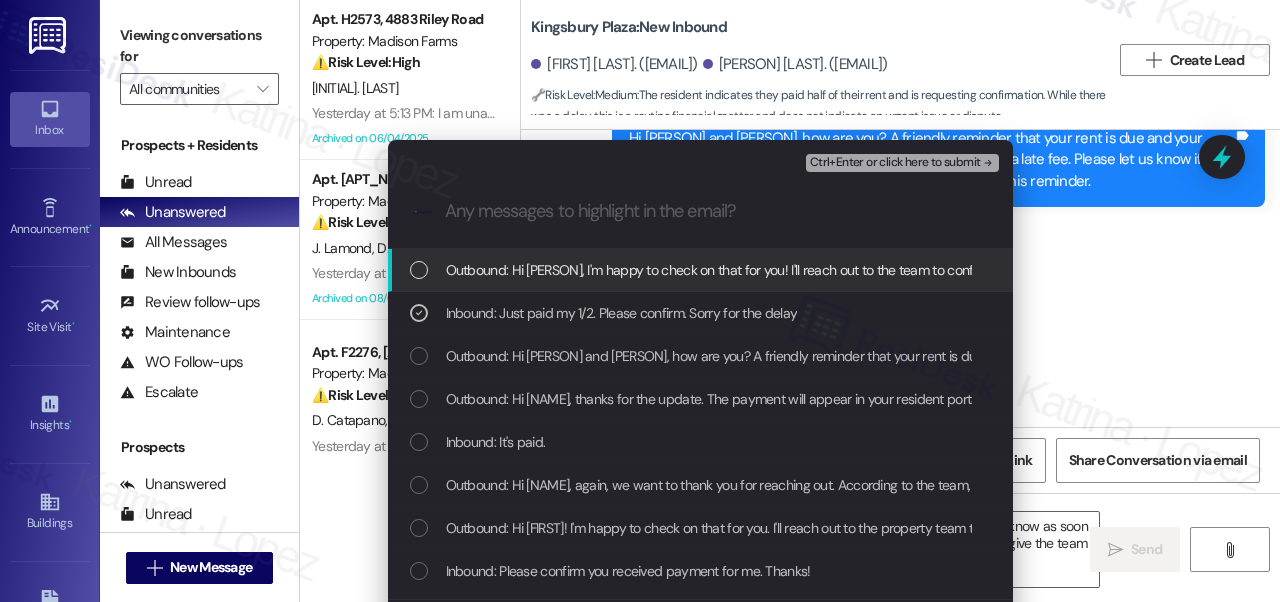 click on "Ctrl+Enter or click here to submit" at bounding box center (895, 163) 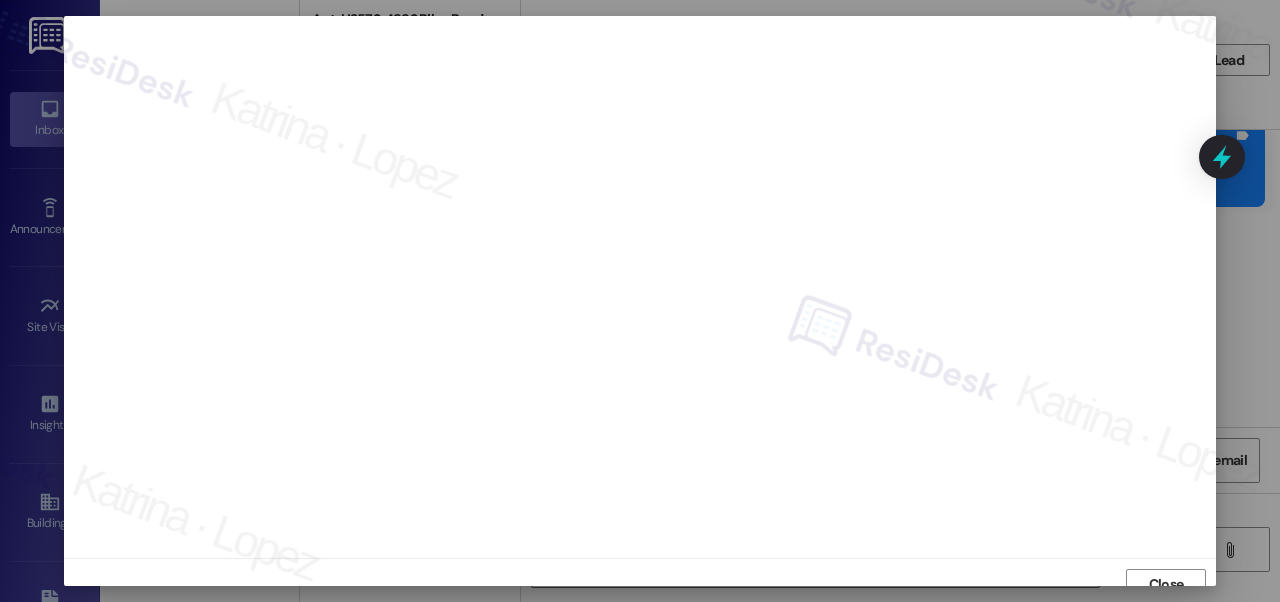 scroll, scrollTop: 14, scrollLeft: 0, axis: vertical 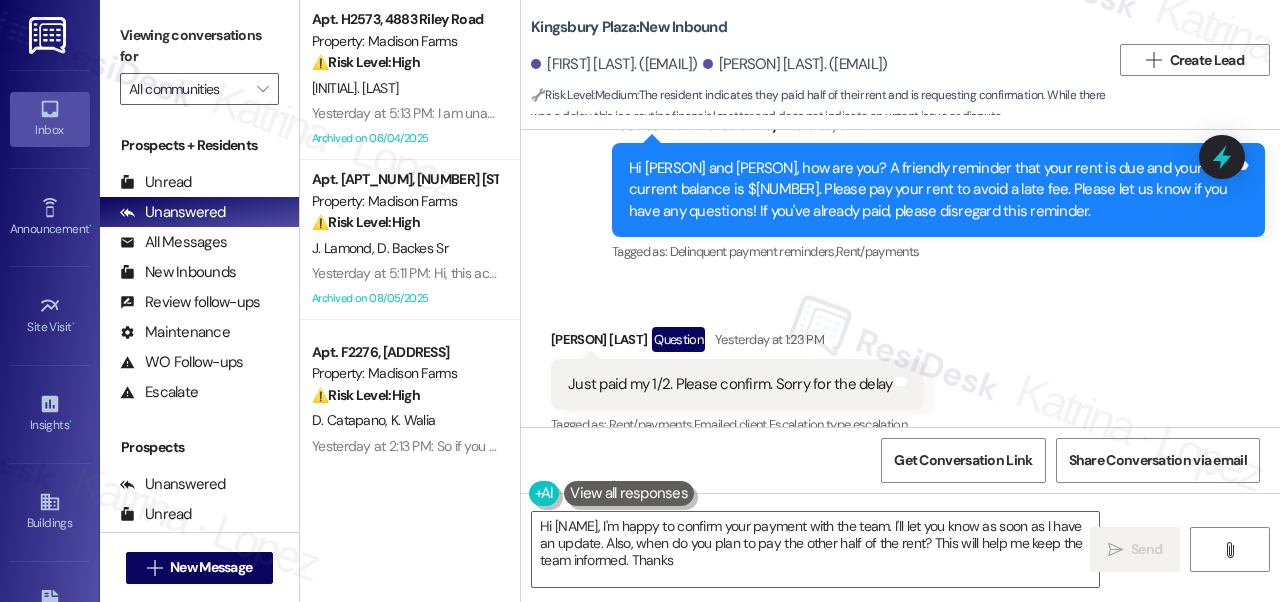 type on "Hi [NAME], I'm happy to confirm your payment with the team. I'll let you know as soon as I have an update. Also, when do you plan to pay the other half of the rent? This will help me keep the team informed. Thanks!" 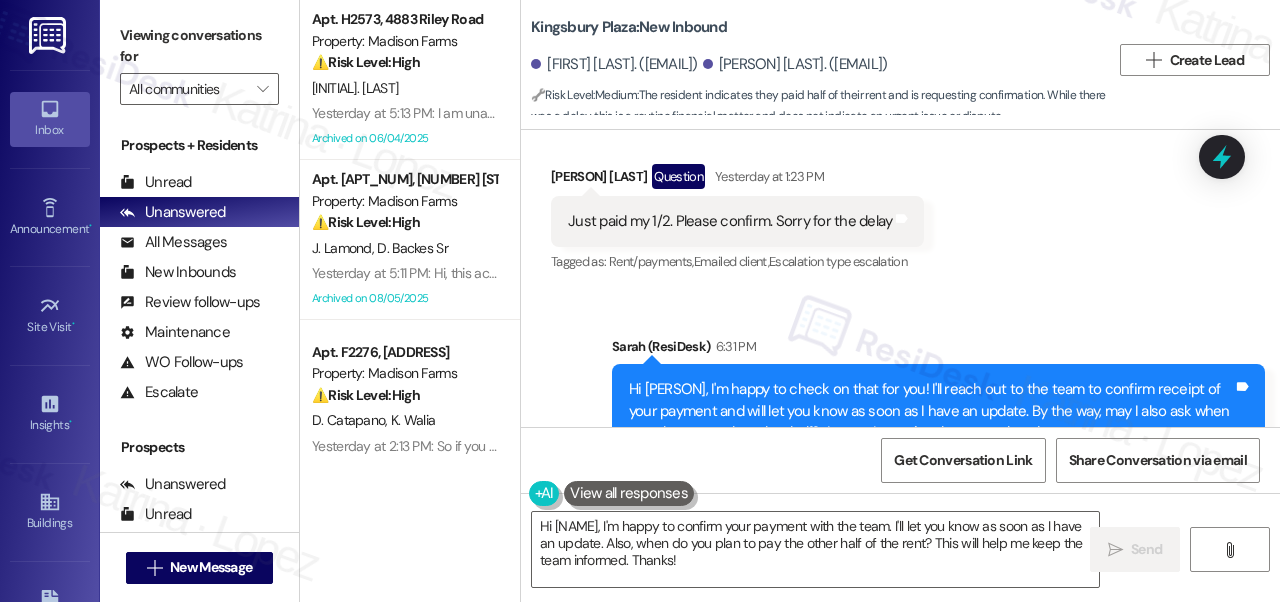 scroll, scrollTop: 17231, scrollLeft: 0, axis: vertical 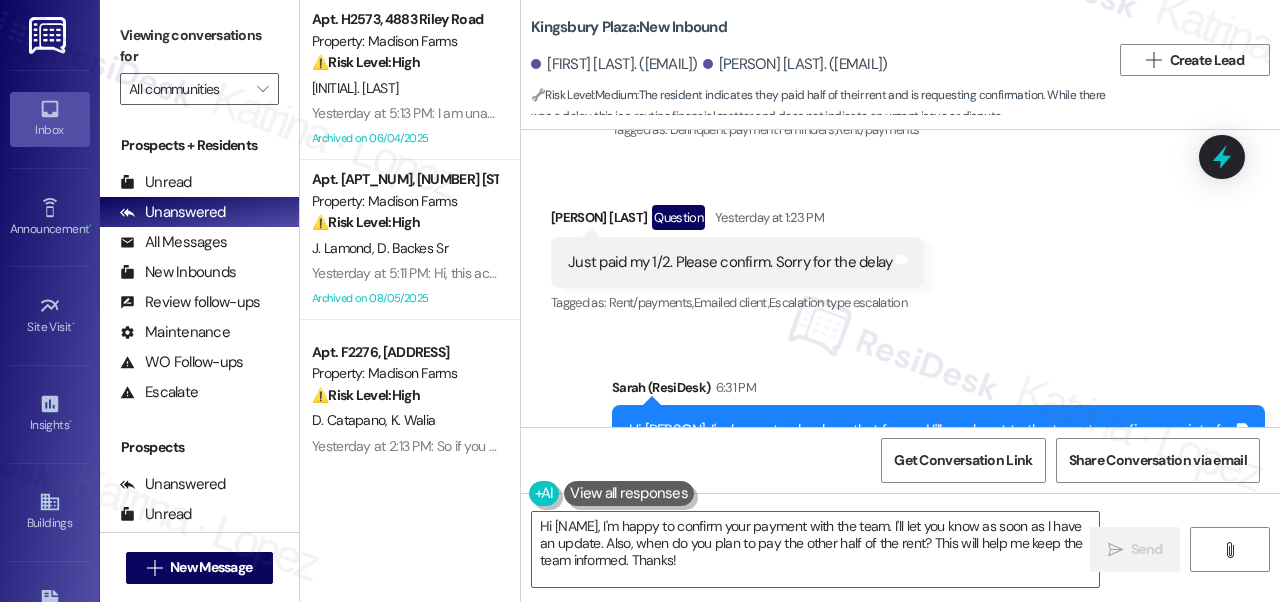 click on "Escalation type escalation" at bounding box center (838, 302) 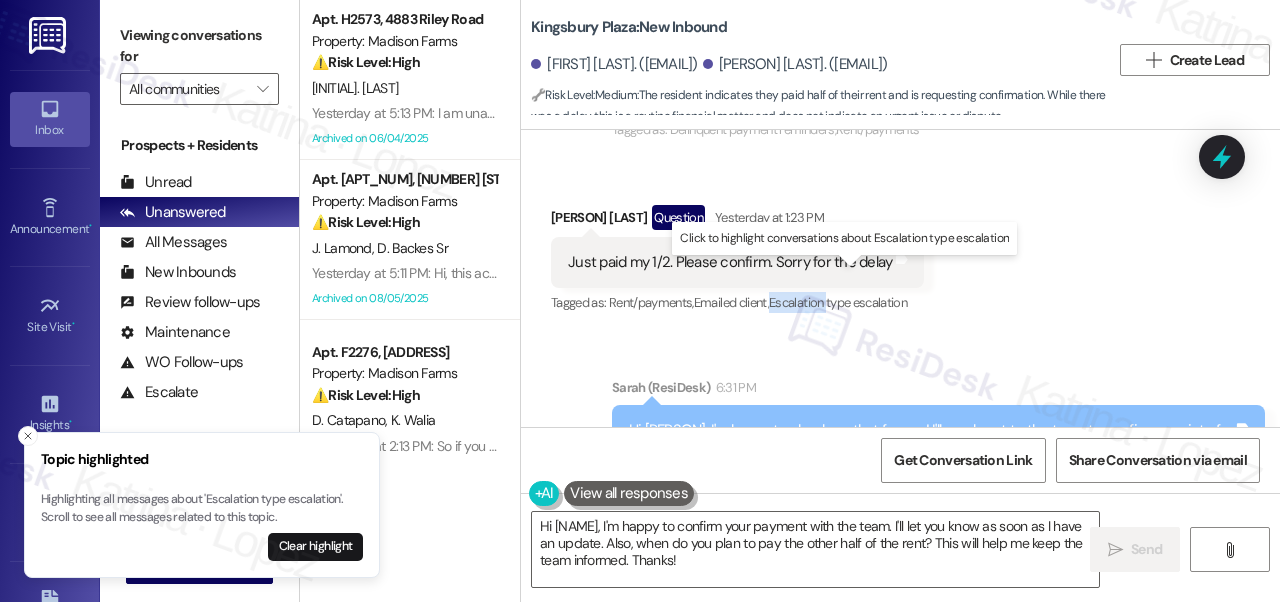 click on "Escalation type escalation" at bounding box center [838, 302] 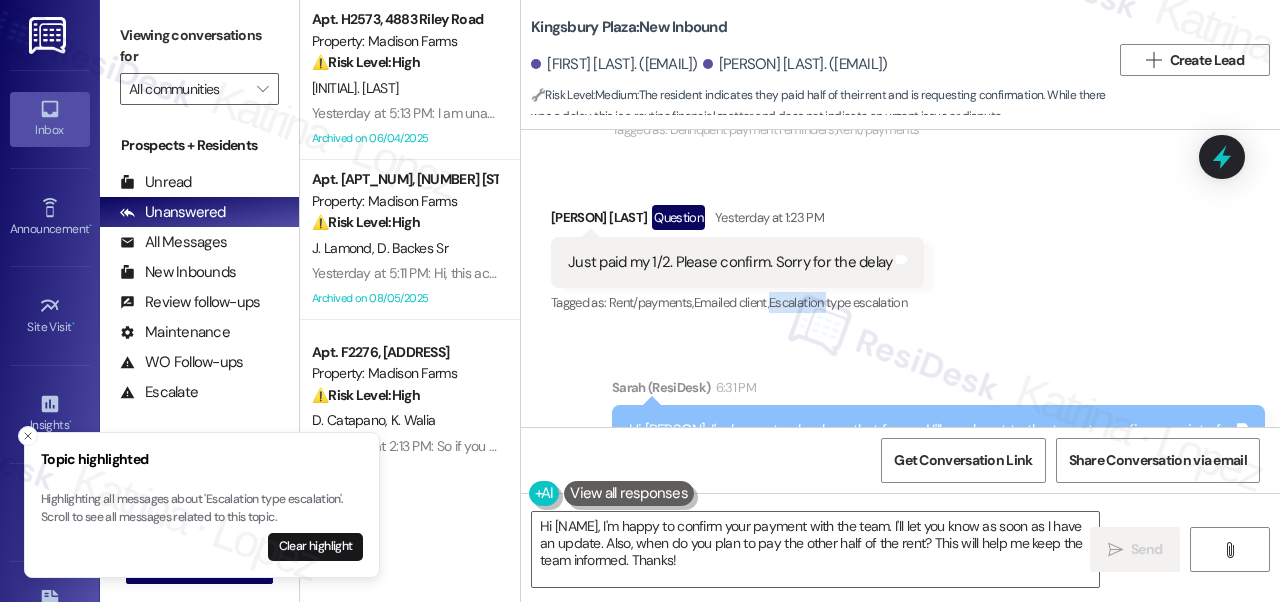 click on "Clear highlight" at bounding box center (315, 547) 